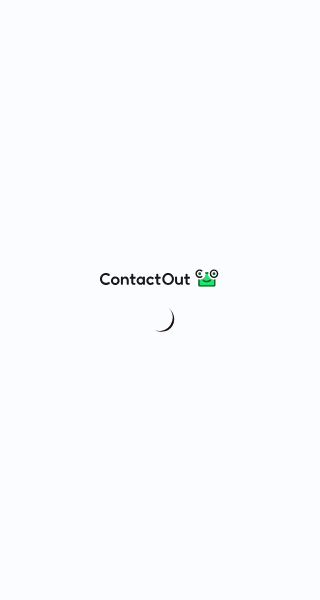 scroll, scrollTop: 0, scrollLeft: 0, axis: both 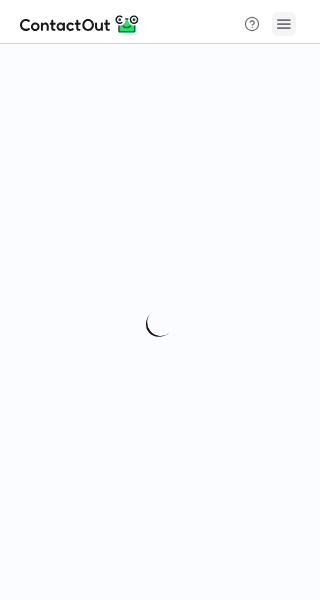 click at bounding box center [284, 24] 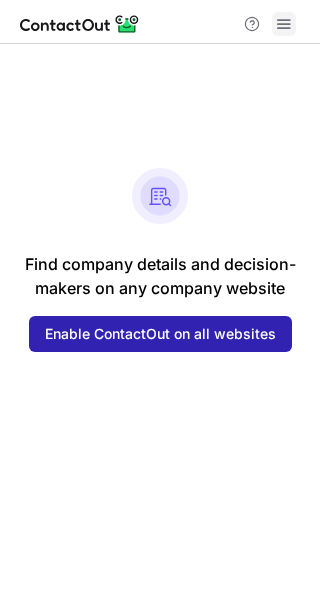 click at bounding box center [284, 24] 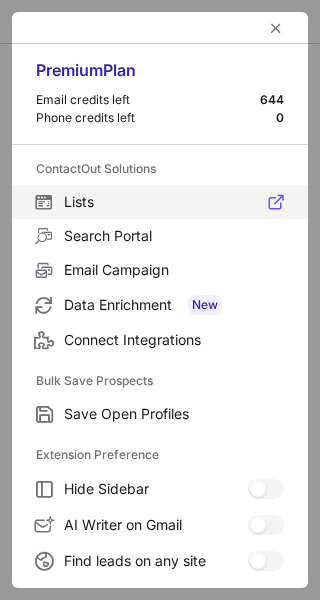 click on "Lists" at bounding box center (174, 202) 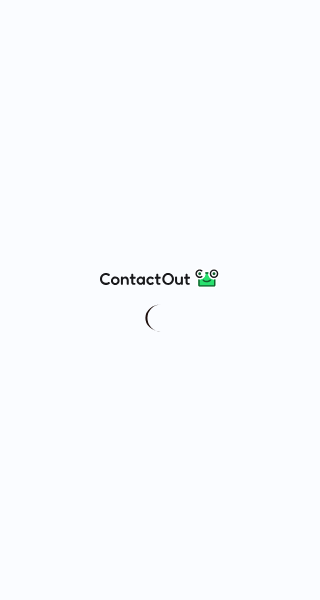 scroll, scrollTop: 0, scrollLeft: 0, axis: both 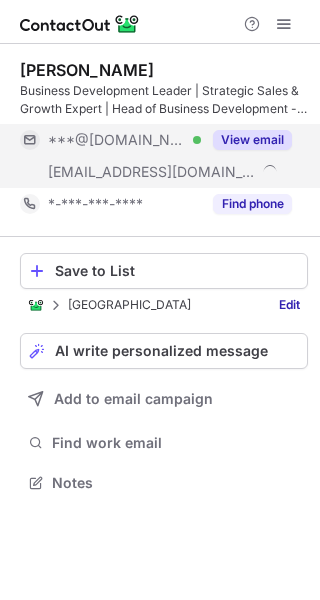 click on "View email" at bounding box center (252, 140) 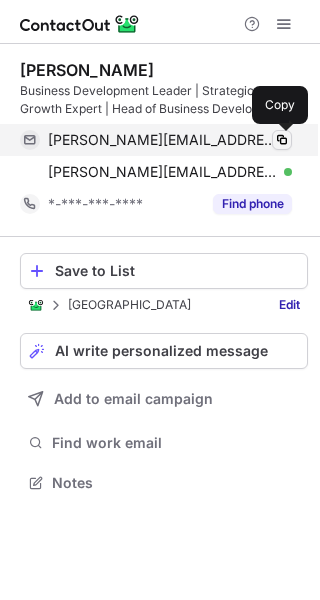 click at bounding box center (282, 140) 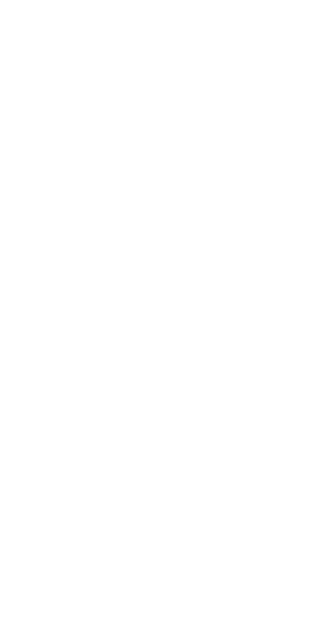 scroll, scrollTop: 0, scrollLeft: 0, axis: both 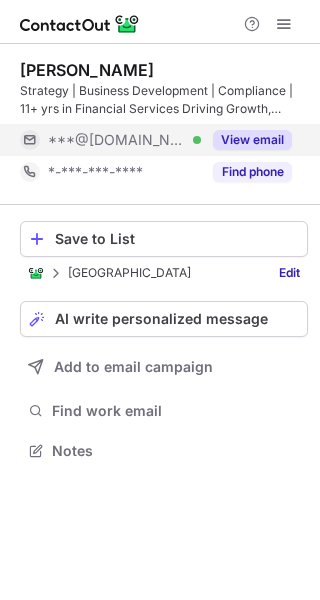 click on "View email" at bounding box center [246, 140] 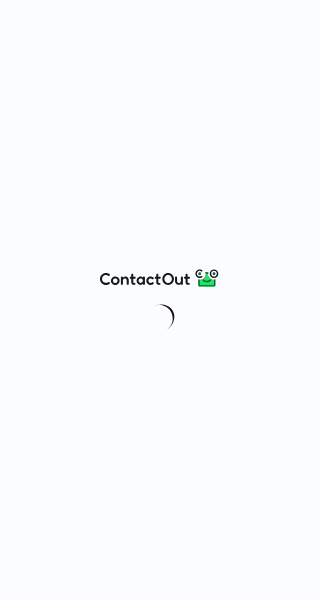 scroll, scrollTop: 0, scrollLeft: 0, axis: both 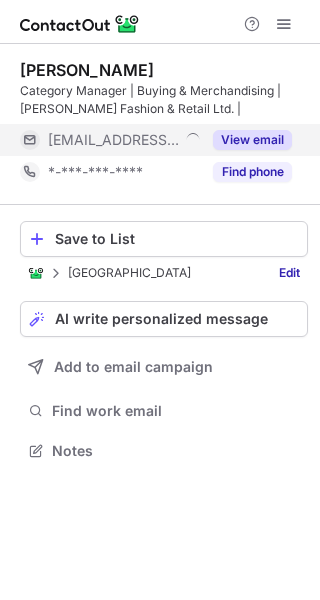 click on "View email" at bounding box center [252, 140] 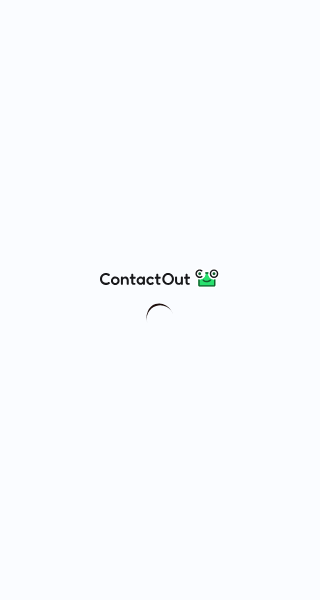 scroll, scrollTop: 0, scrollLeft: 0, axis: both 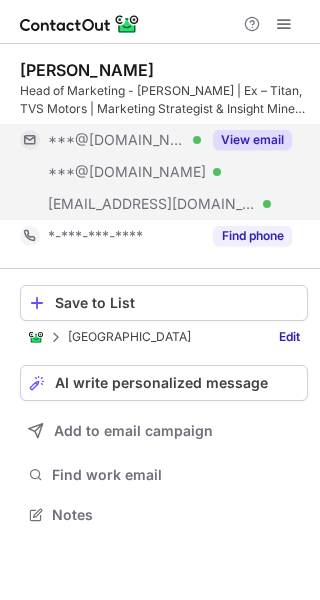 click on "View email" at bounding box center (252, 140) 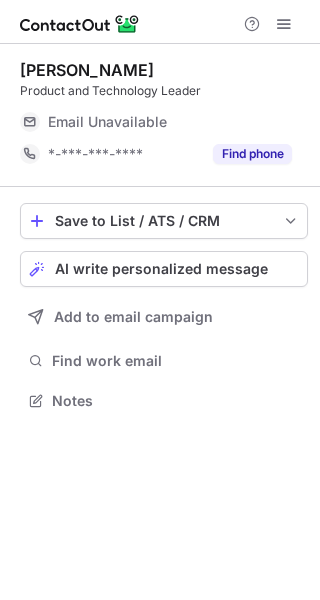 scroll, scrollTop: 0, scrollLeft: 0, axis: both 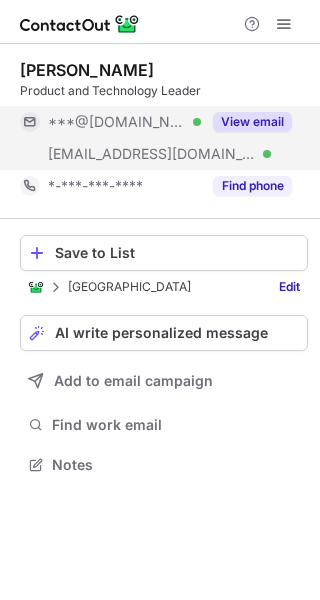 click on "View email" at bounding box center [252, 122] 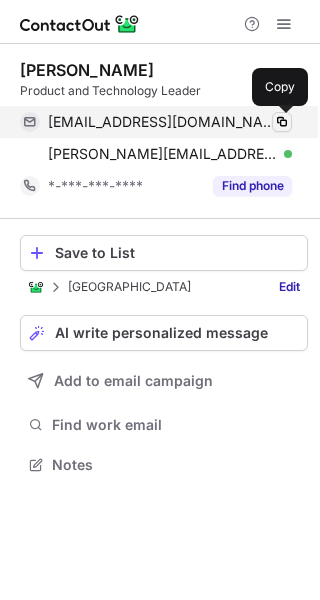 click at bounding box center [282, 122] 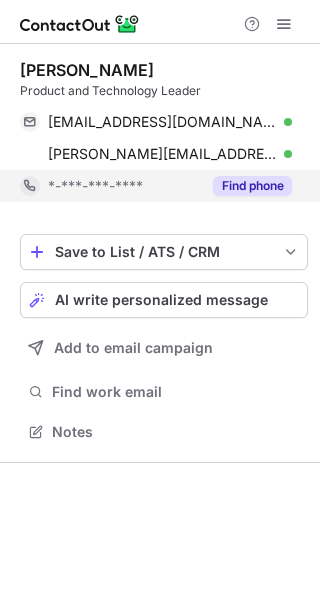 scroll, scrollTop: 0, scrollLeft: 0, axis: both 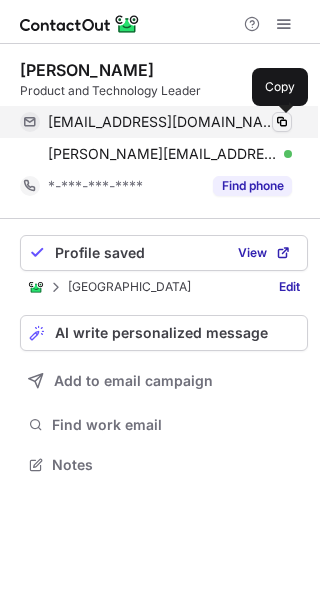 click at bounding box center (282, 122) 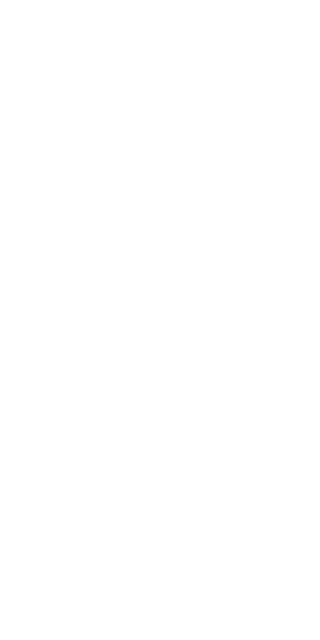 scroll, scrollTop: 0, scrollLeft: 0, axis: both 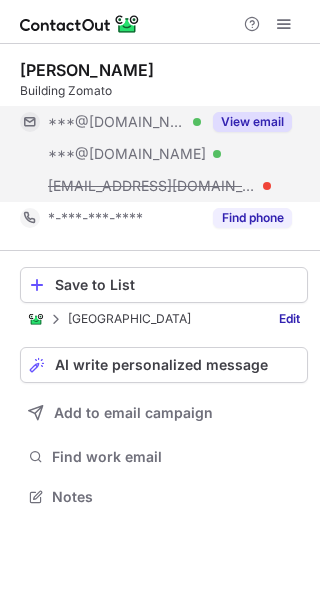 click on "View email" at bounding box center [252, 122] 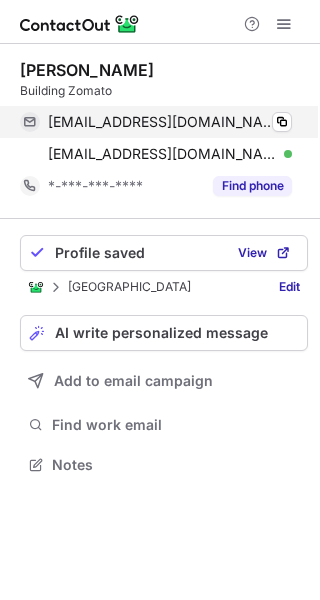 scroll, scrollTop: 0, scrollLeft: 0, axis: both 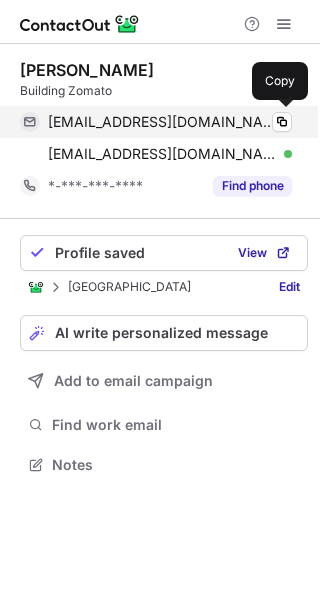 click on "dontyahoo@gmail.com Verified" at bounding box center [170, 122] 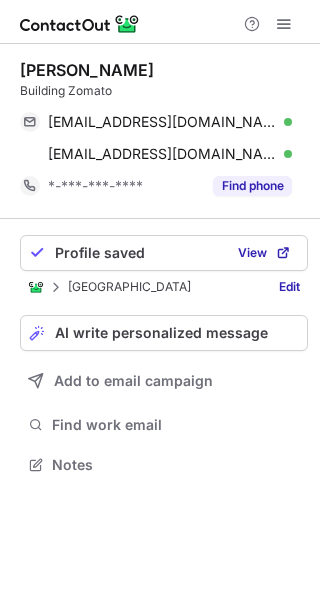 drag, startPoint x: 209, startPoint y: 63, endPoint x: 17, endPoint y: 72, distance: 192.21082 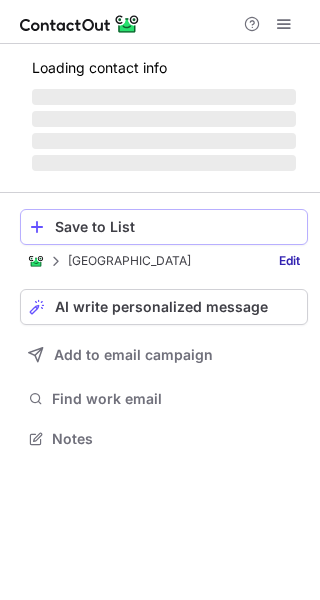 scroll, scrollTop: 0, scrollLeft: 0, axis: both 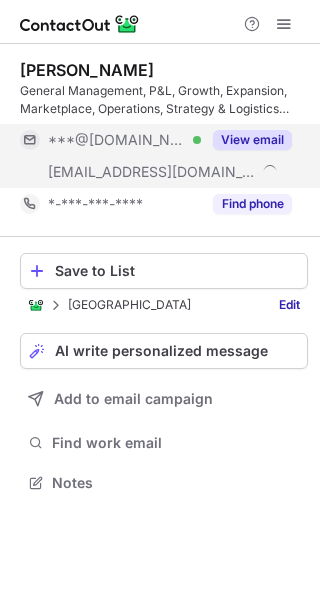 click on "View email" at bounding box center (252, 140) 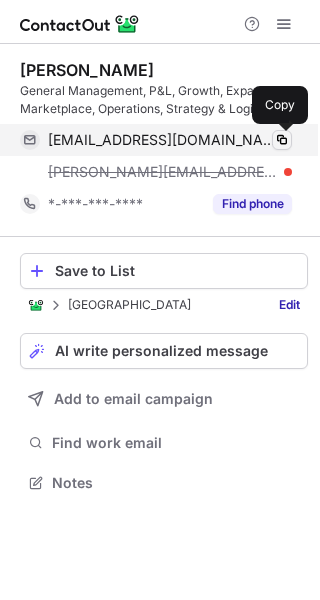 click at bounding box center (282, 140) 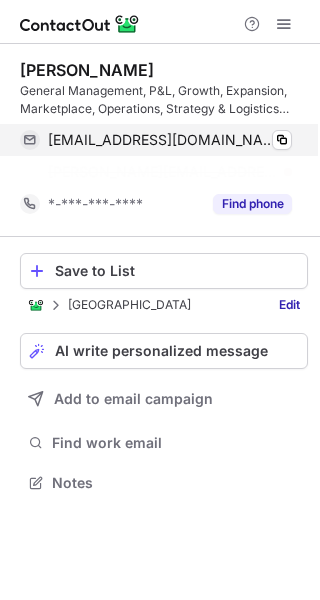 scroll, scrollTop: 436, scrollLeft: 320, axis: both 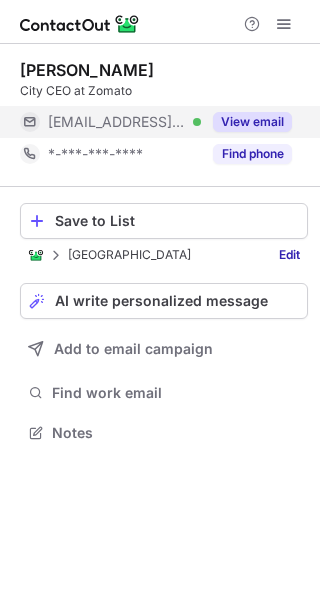 click on "View email" at bounding box center (252, 122) 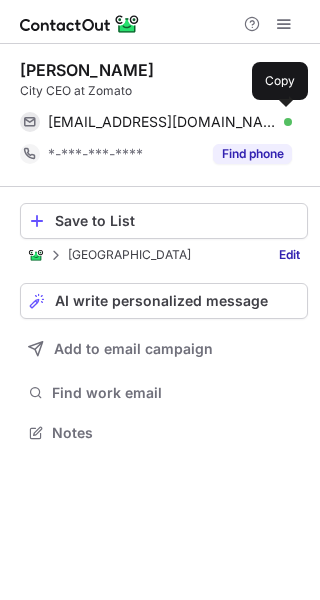 click on "akshay.tripathi@zomato.com Verified" at bounding box center (170, 122) 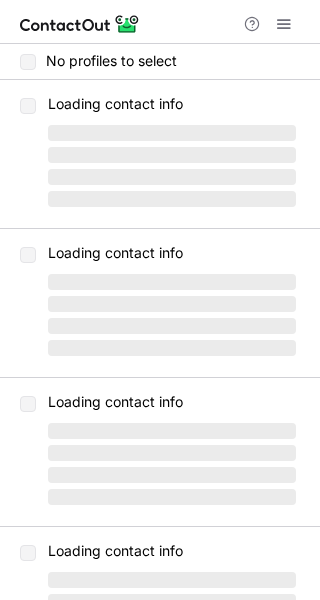 scroll, scrollTop: 0, scrollLeft: 0, axis: both 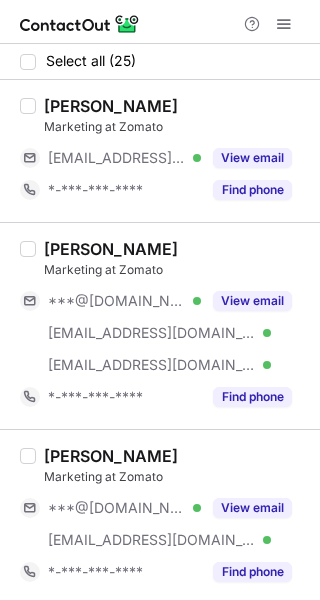 click at bounding box center [28, 62] 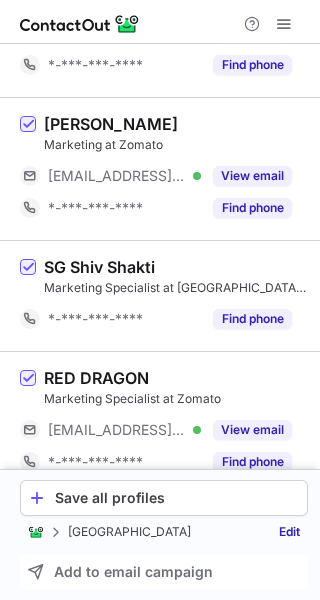 scroll, scrollTop: 2132, scrollLeft: 0, axis: vertical 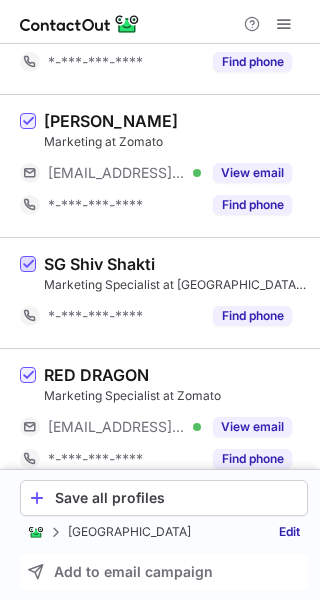 click at bounding box center (28, 265) 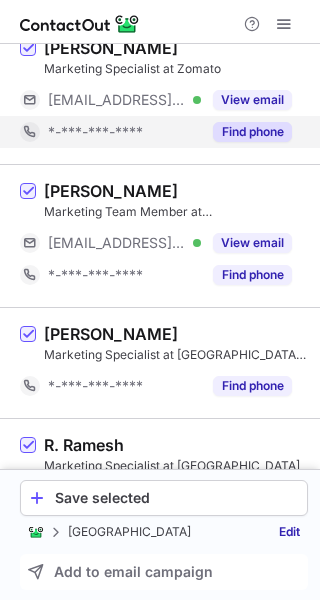 scroll, scrollTop: 2622, scrollLeft: 0, axis: vertical 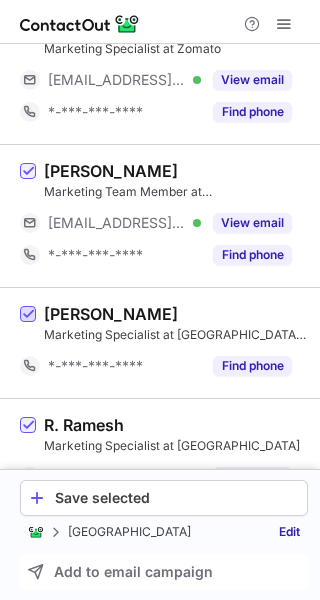 click at bounding box center [28, 315] 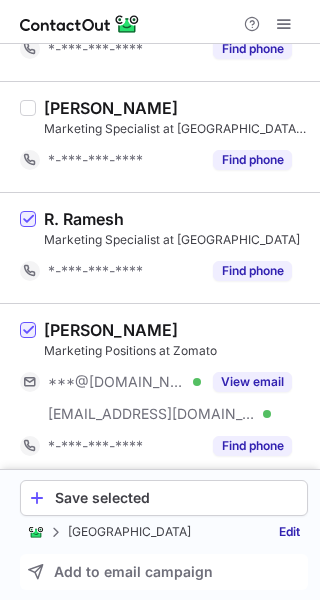 scroll, scrollTop: 2845, scrollLeft: 0, axis: vertical 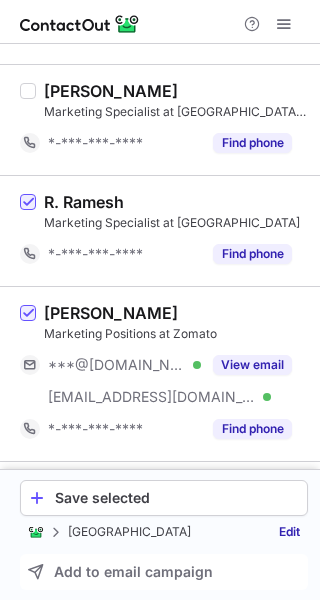 click at bounding box center [28, 231] 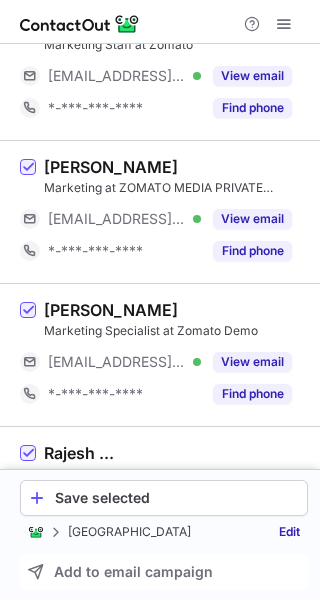 scroll, scrollTop: 3400, scrollLeft: 0, axis: vertical 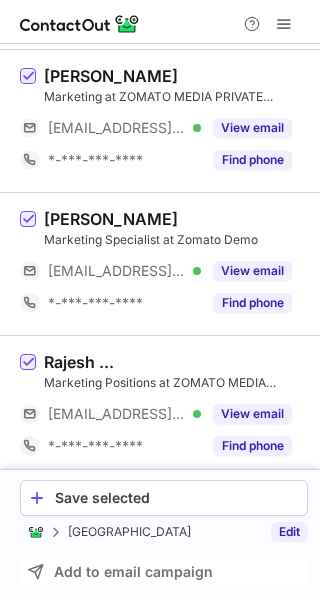 click on "Edit" at bounding box center (289, 532) 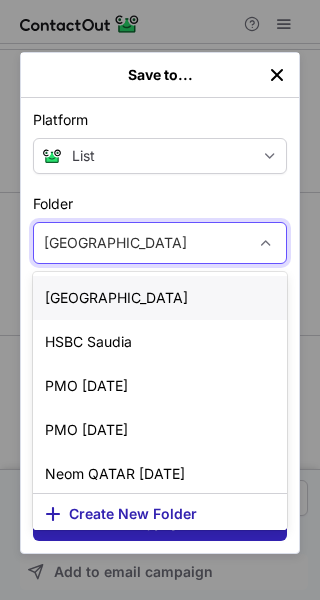 click on "Egypt" at bounding box center (140, 243) 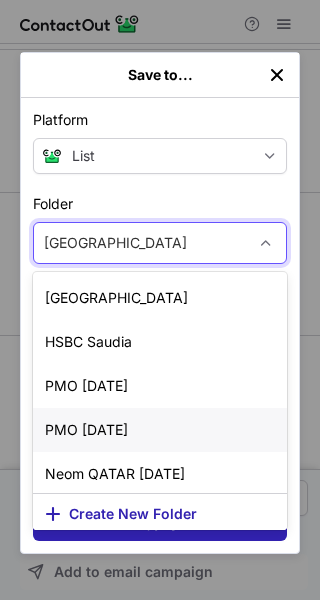 scroll, scrollTop: 154, scrollLeft: 0, axis: vertical 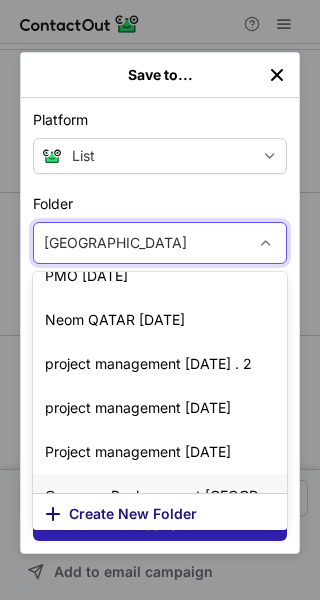 click on "Create New Folder" at bounding box center [133, 514] 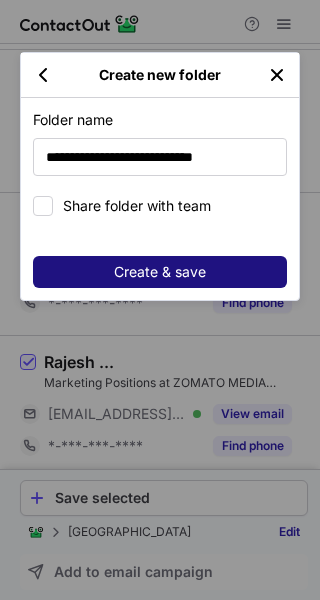 type on "**********" 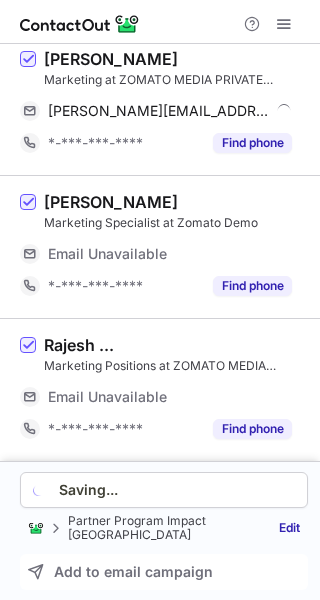 scroll, scrollTop: 3336, scrollLeft: 0, axis: vertical 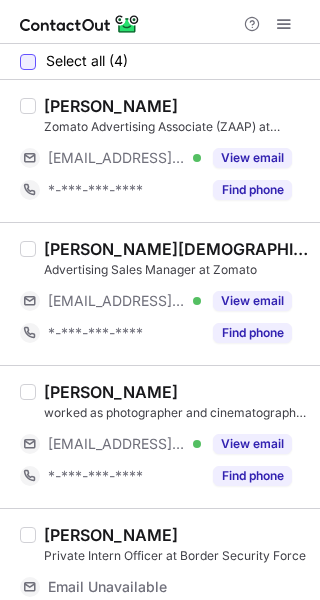 click at bounding box center (28, 62) 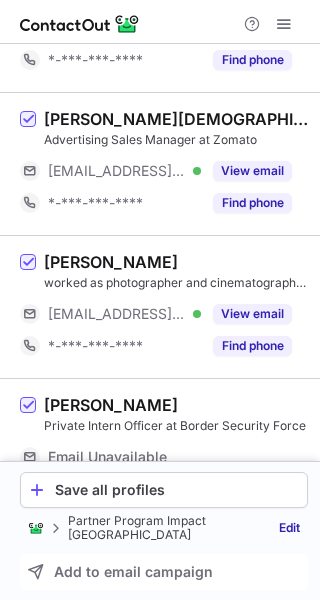 scroll, scrollTop: 180, scrollLeft: 0, axis: vertical 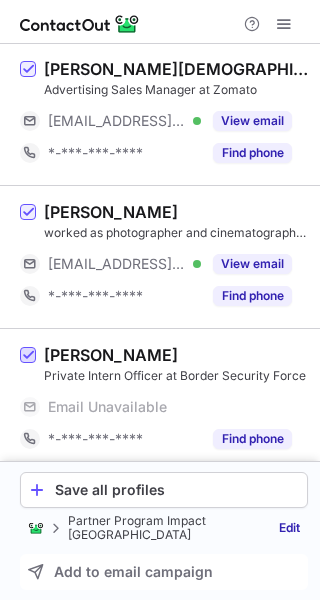 click at bounding box center [28, 356] 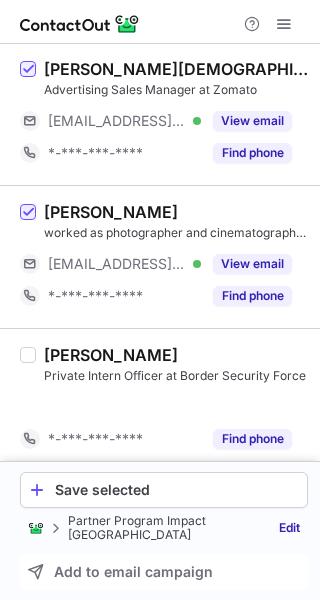 scroll, scrollTop: 148, scrollLeft: 0, axis: vertical 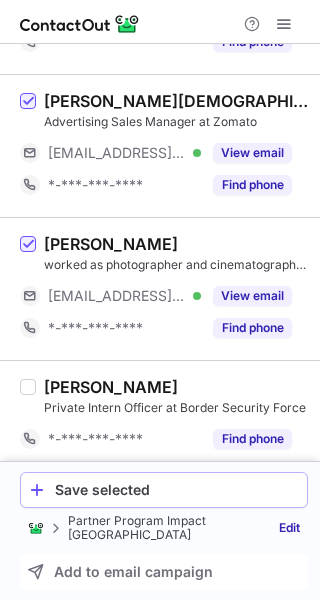 click on "Save selected" at bounding box center [177, 490] 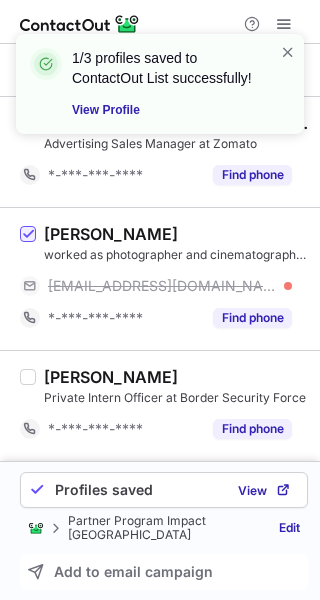 scroll, scrollTop: 84, scrollLeft: 0, axis: vertical 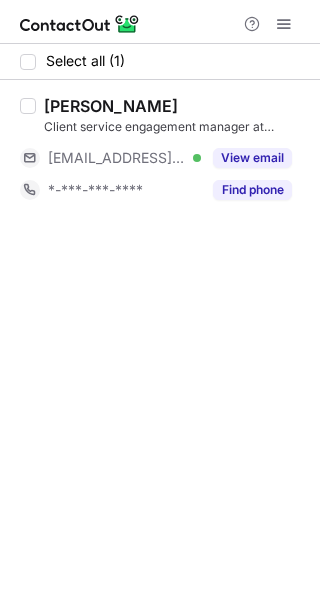 click at bounding box center [28, 62] 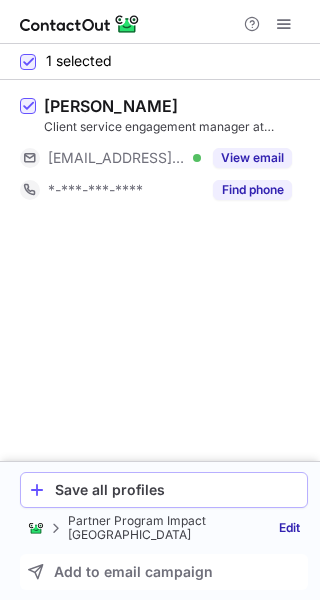 click on "Save all profiles" at bounding box center (177, 490) 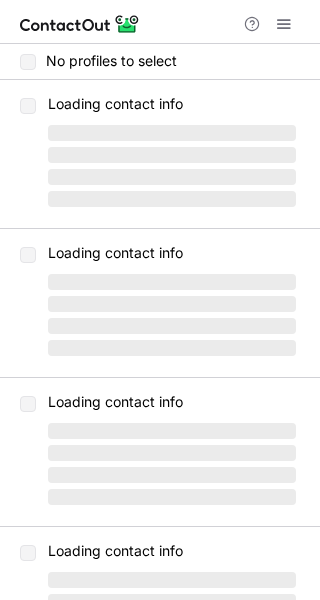 scroll, scrollTop: 0, scrollLeft: 0, axis: both 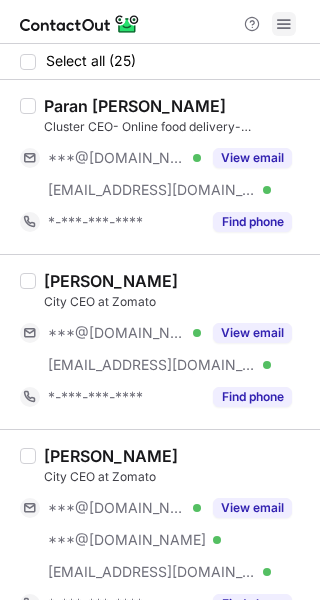 click at bounding box center [284, 24] 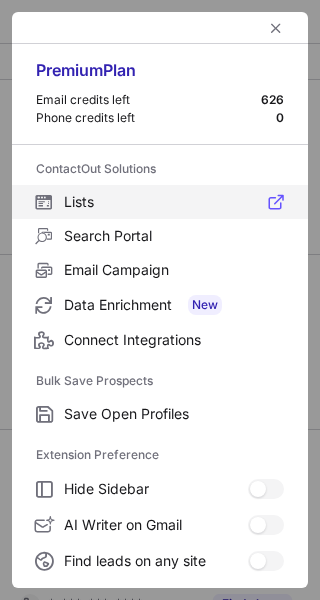 click on "Lists" at bounding box center (174, 202) 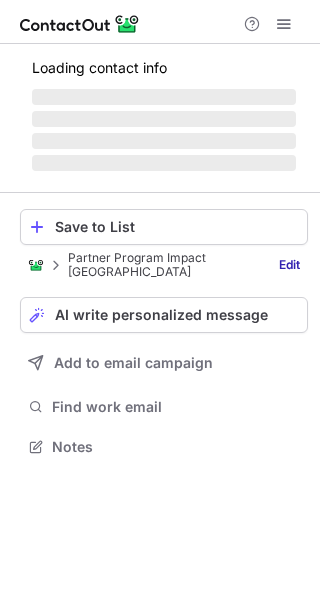 scroll, scrollTop: 0, scrollLeft: 0, axis: both 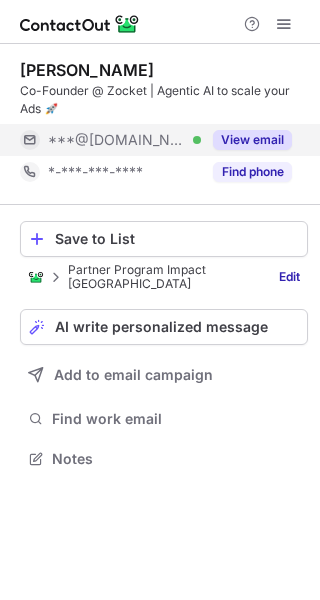 click on "View email" at bounding box center [252, 140] 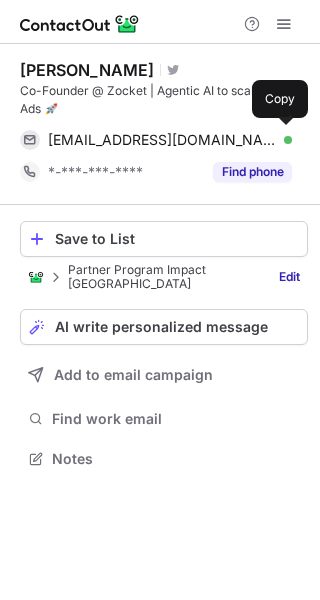 click on "venkateswarankarthik@gmail.com" at bounding box center [162, 140] 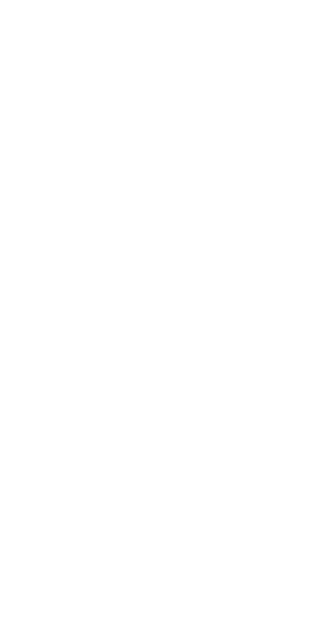scroll, scrollTop: 0, scrollLeft: 0, axis: both 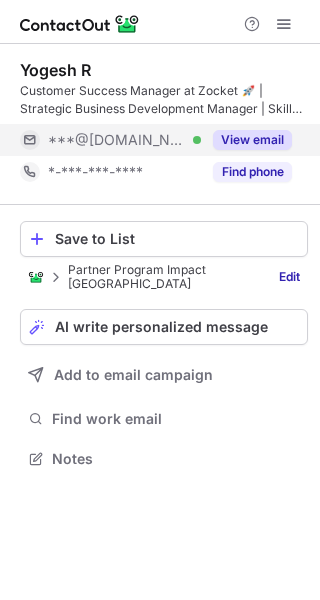 click on "View email" at bounding box center [252, 140] 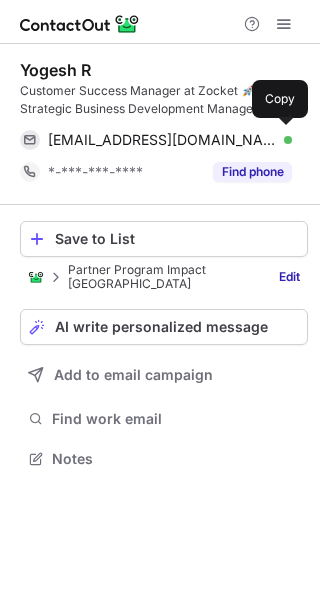 click on "yogeshhdev@gmail.com Verified Copy" at bounding box center (156, 140) 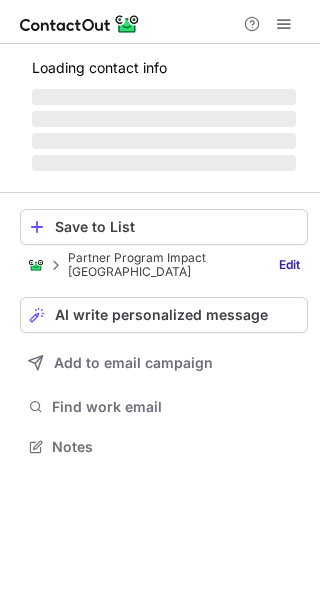 scroll, scrollTop: 0, scrollLeft: 0, axis: both 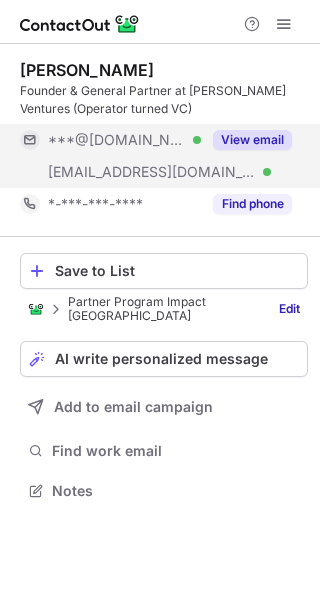 click on "View email" at bounding box center (252, 140) 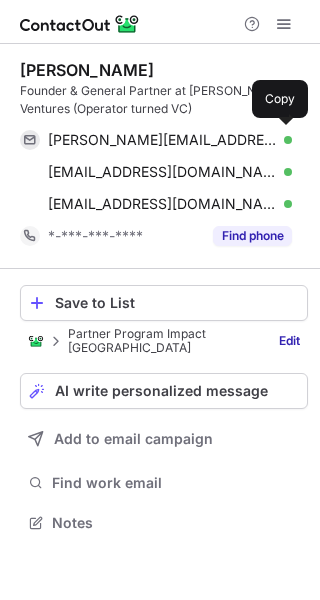scroll, scrollTop: 10, scrollLeft: 10, axis: both 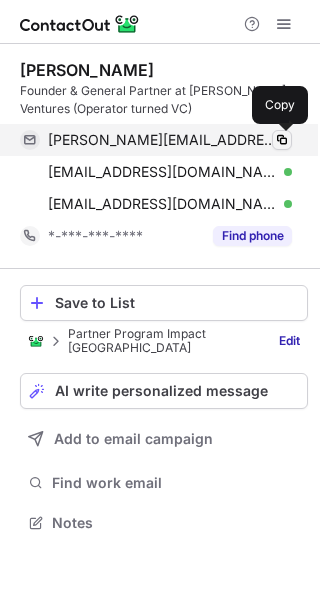 click at bounding box center (282, 140) 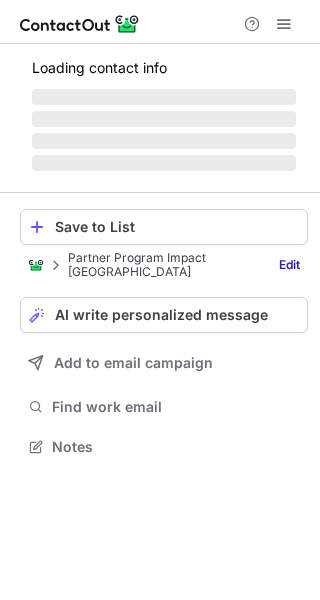 scroll, scrollTop: 0, scrollLeft: 0, axis: both 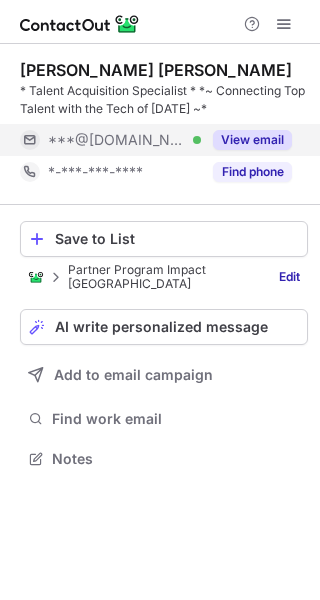 click on "View email" at bounding box center (246, 140) 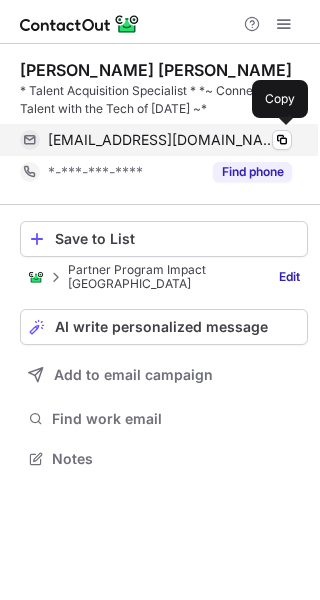 click on "[EMAIL_ADDRESS][DOMAIN_NAME] Verified" at bounding box center (170, 140) 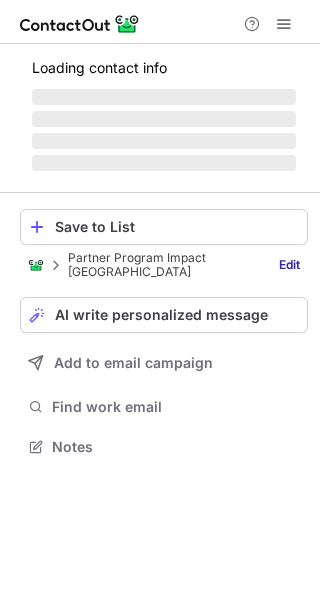 scroll, scrollTop: 0, scrollLeft: 0, axis: both 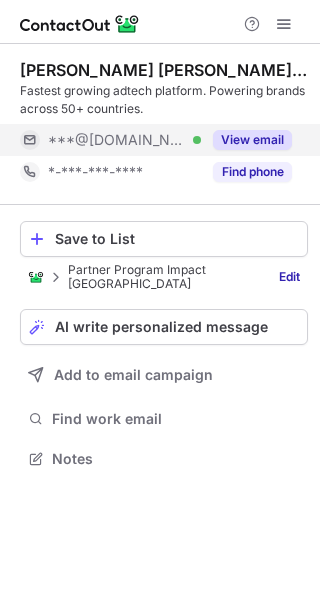 click on "View email" at bounding box center [252, 140] 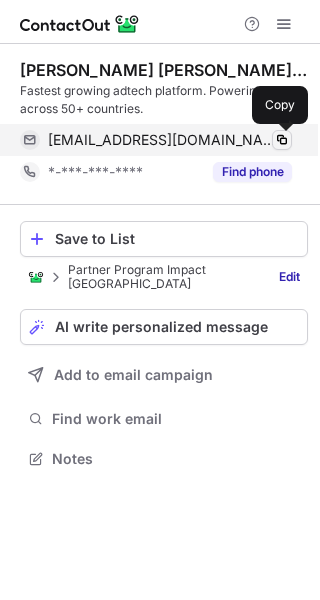 click at bounding box center [282, 140] 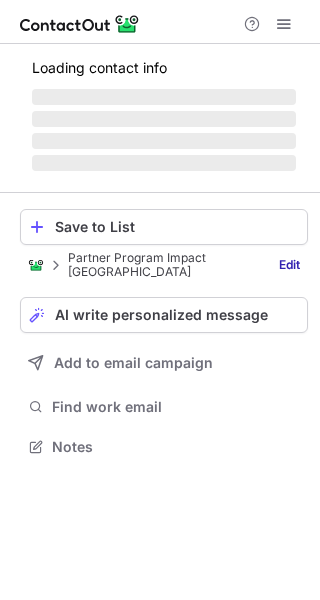 scroll, scrollTop: 0, scrollLeft: 0, axis: both 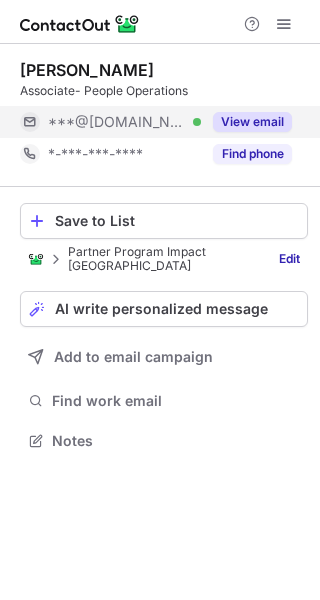 click on "View email" at bounding box center [252, 122] 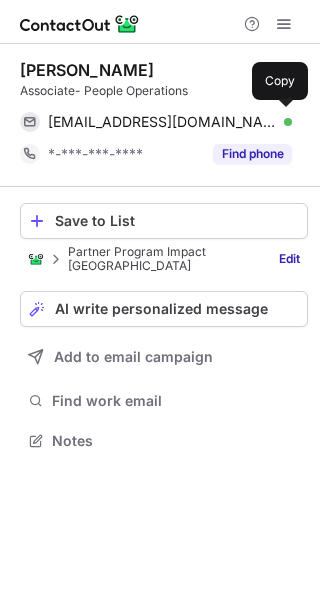 click on "anjalijainaj08@gmail.com Verified" at bounding box center [170, 122] 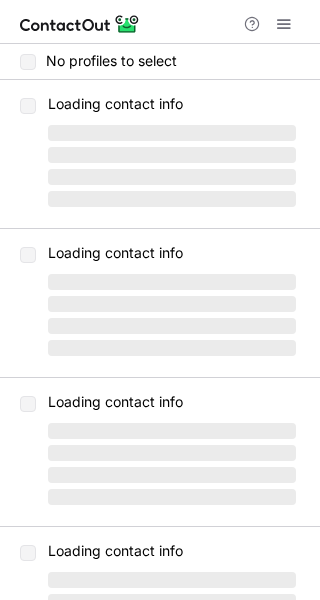 scroll, scrollTop: 0, scrollLeft: 0, axis: both 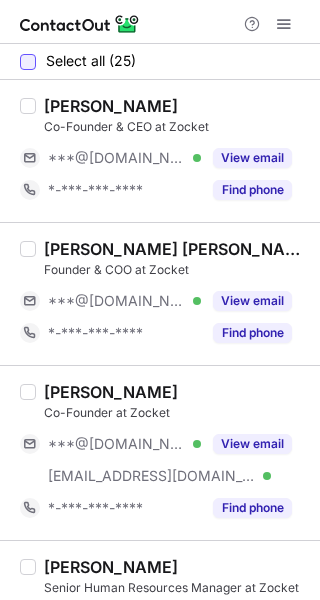 click at bounding box center (28, 62) 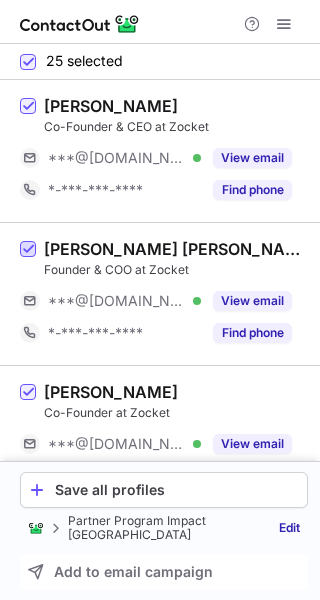 click at bounding box center [28, 250] 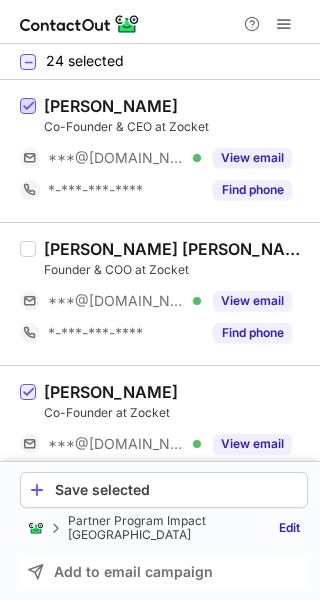 click at bounding box center [28, 107] 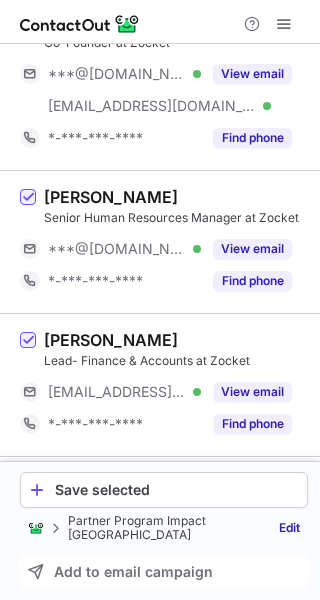 scroll, scrollTop: 450, scrollLeft: 0, axis: vertical 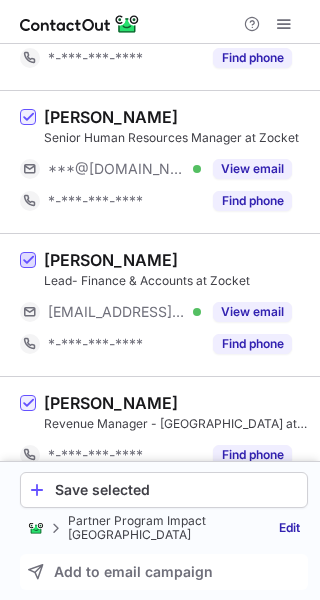 click at bounding box center (28, 261) 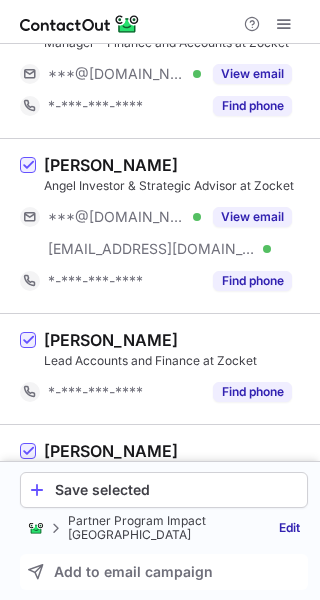 scroll, scrollTop: 1721, scrollLeft: 0, axis: vertical 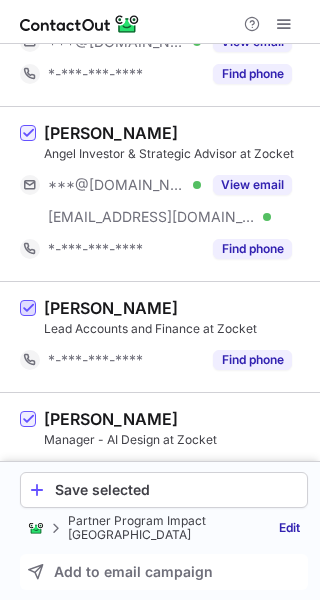 click at bounding box center [28, 309] 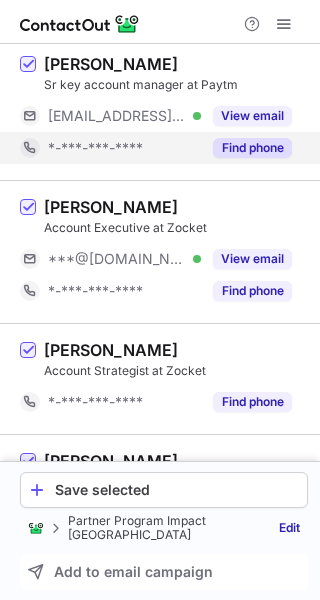 scroll, scrollTop: 2253, scrollLeft: 0, axis: vertical 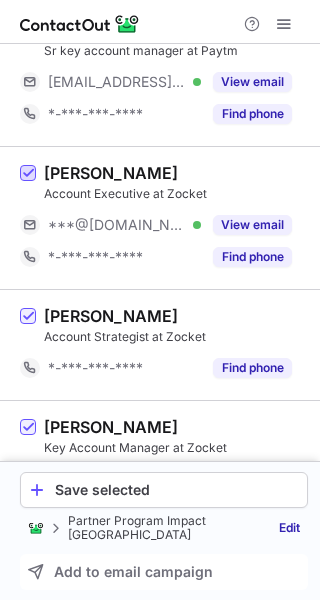 click at bounding box center (28, 174) 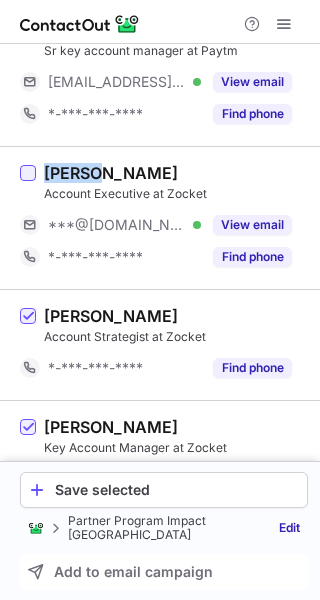 click at bounding box center (28, 173) 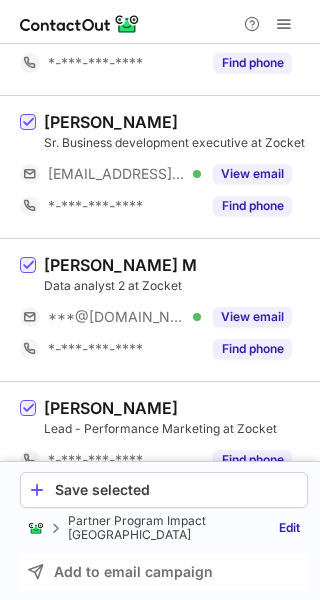 scroll, scrollTop: 2846, scrollLeft: 0, axis: vertical 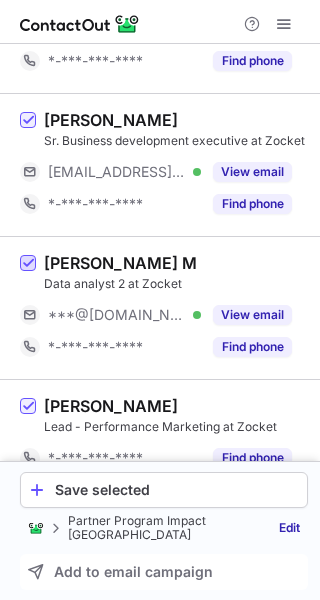 click at bounding box center (28, 264) 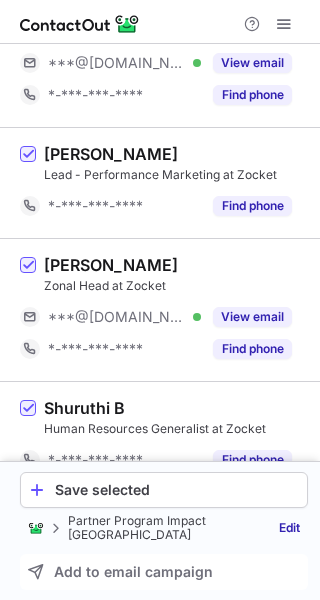 scroll, scrollTop: 3112, scrollLeft: 0, axis: vertical 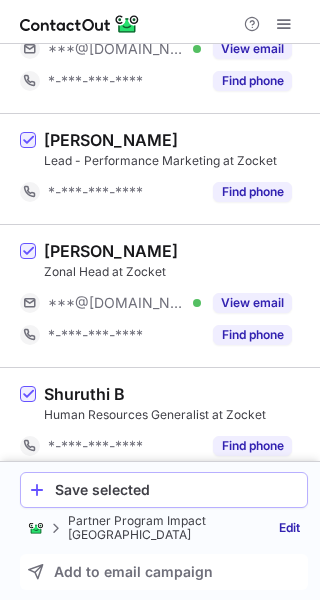 click on "Save selected" at bounding box center [177, 490] 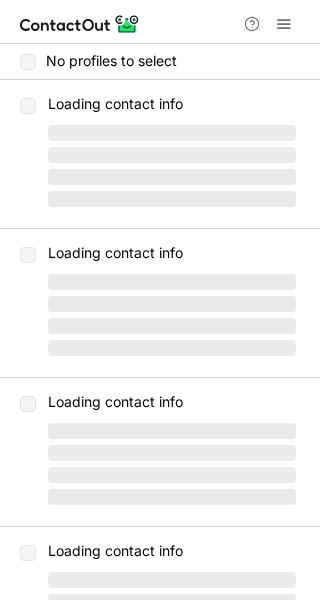 scroll, scrollTop: 0, scrollLeft: 0, axis: both 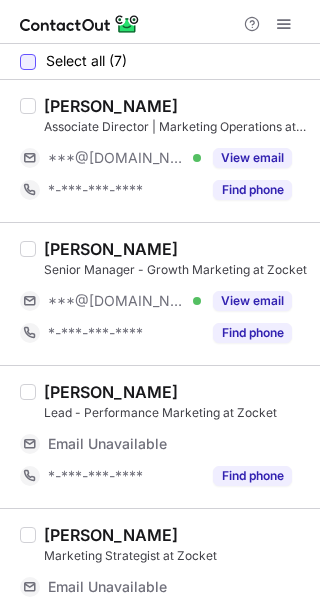 click at bounding box center (28, 62) 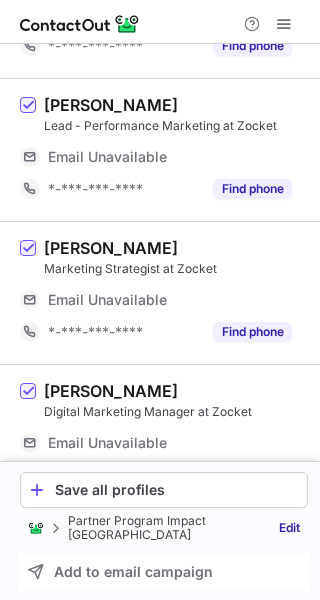 scroll, scrollTop: 288, scrollLeft: 0, axis: vertical 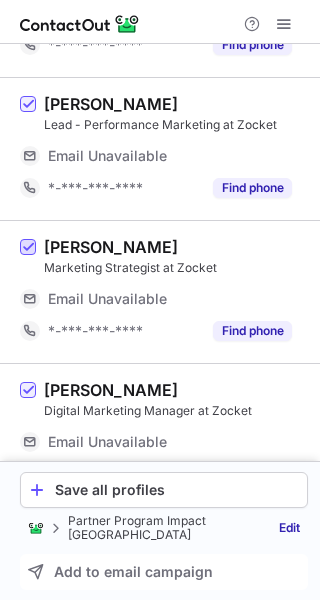 click at bounding box center [28, 248] 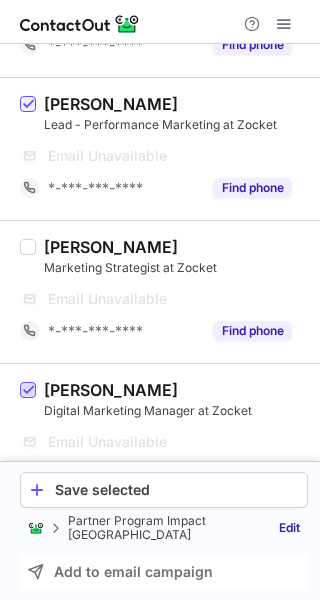 click at bounding box center (28, 391) 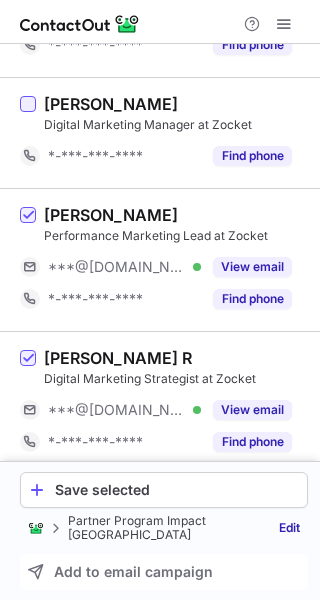 scroll, scrollTop: 512, scrollLeft: 0, axis: vertical 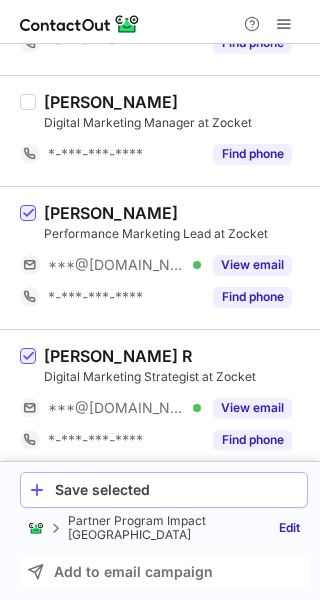click on "Save selected" at bounding box center [164, 490] 